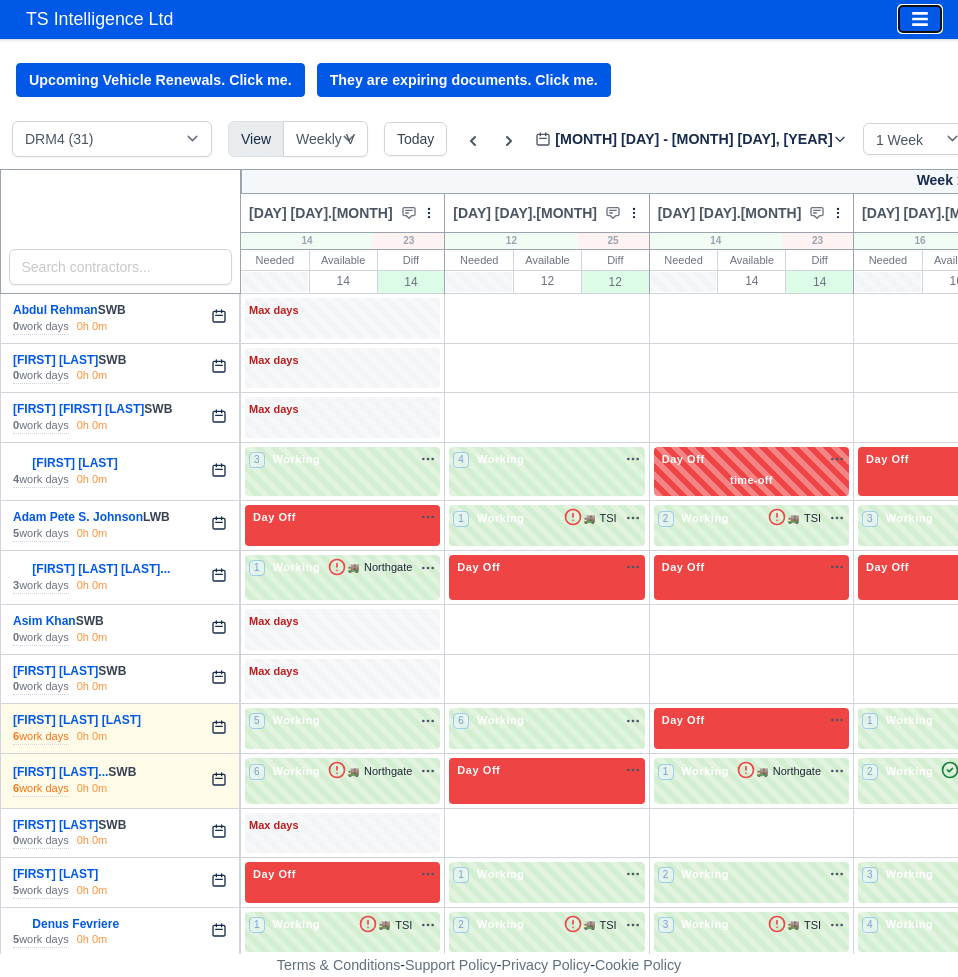 click 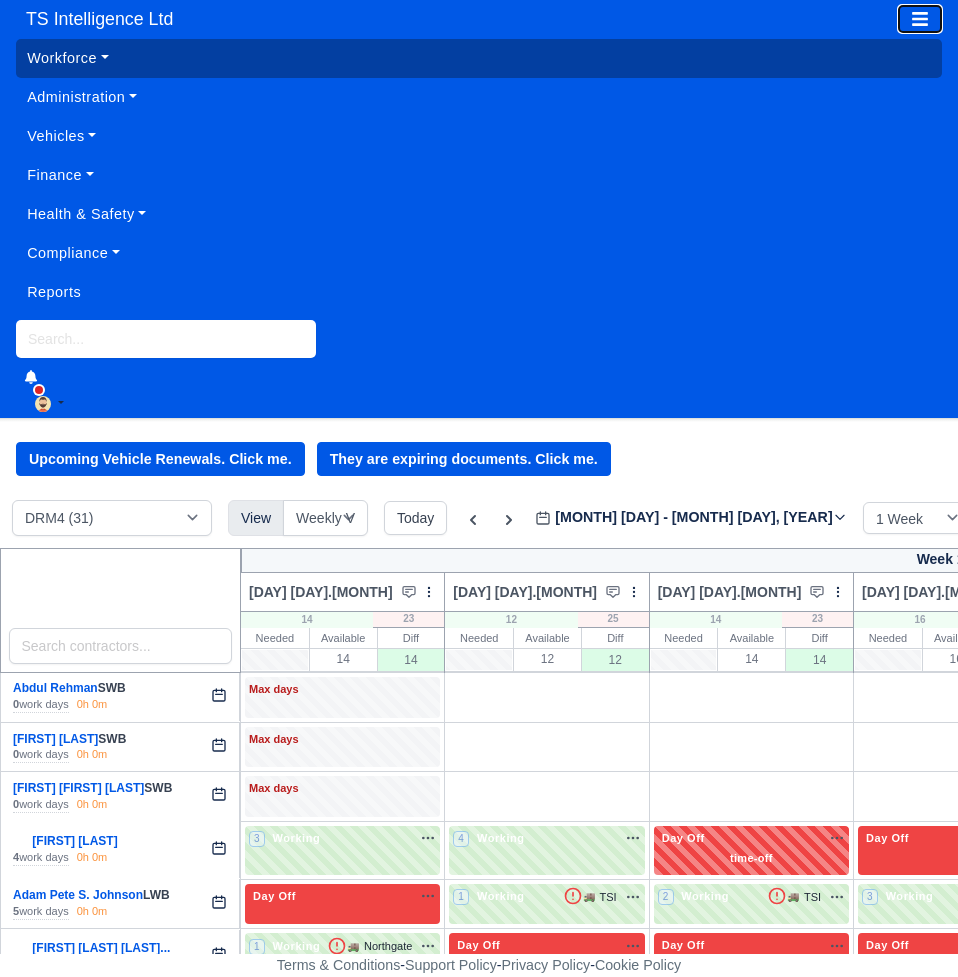 scroll, scrollTop: 0, scrollLeft: 0, axis: both 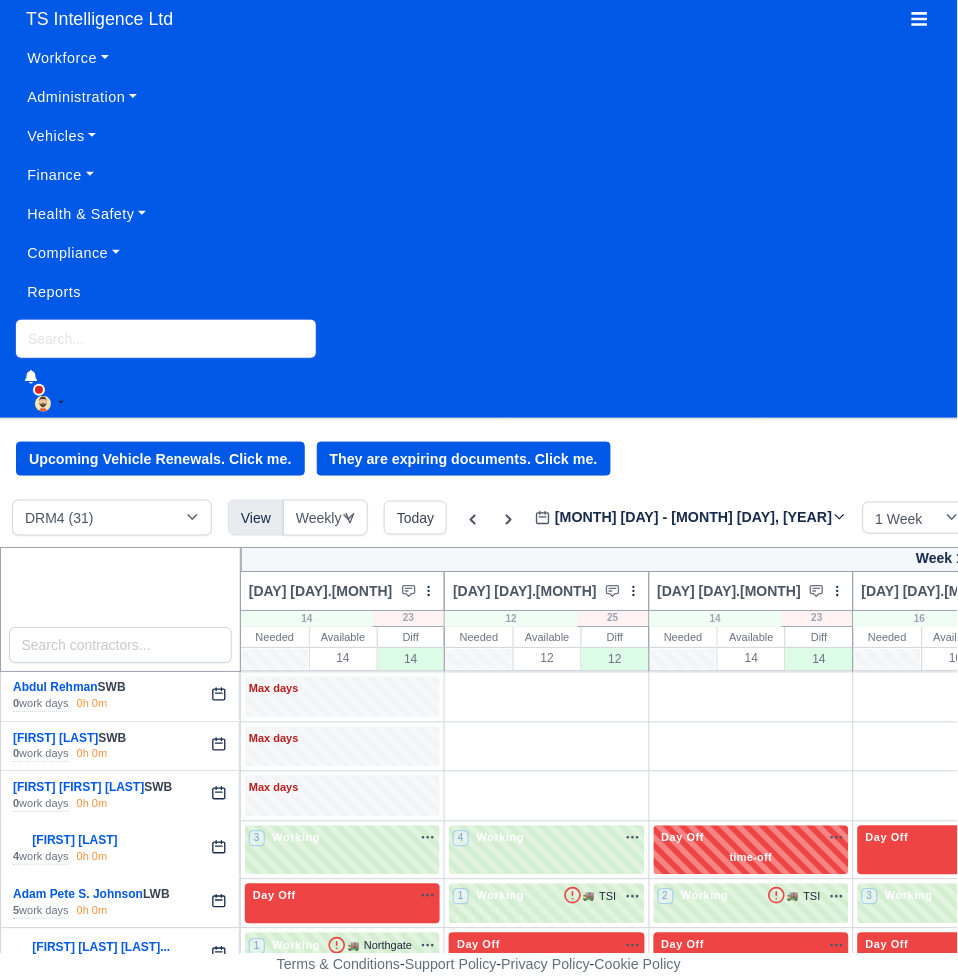 click at bounding box center [166, 339] 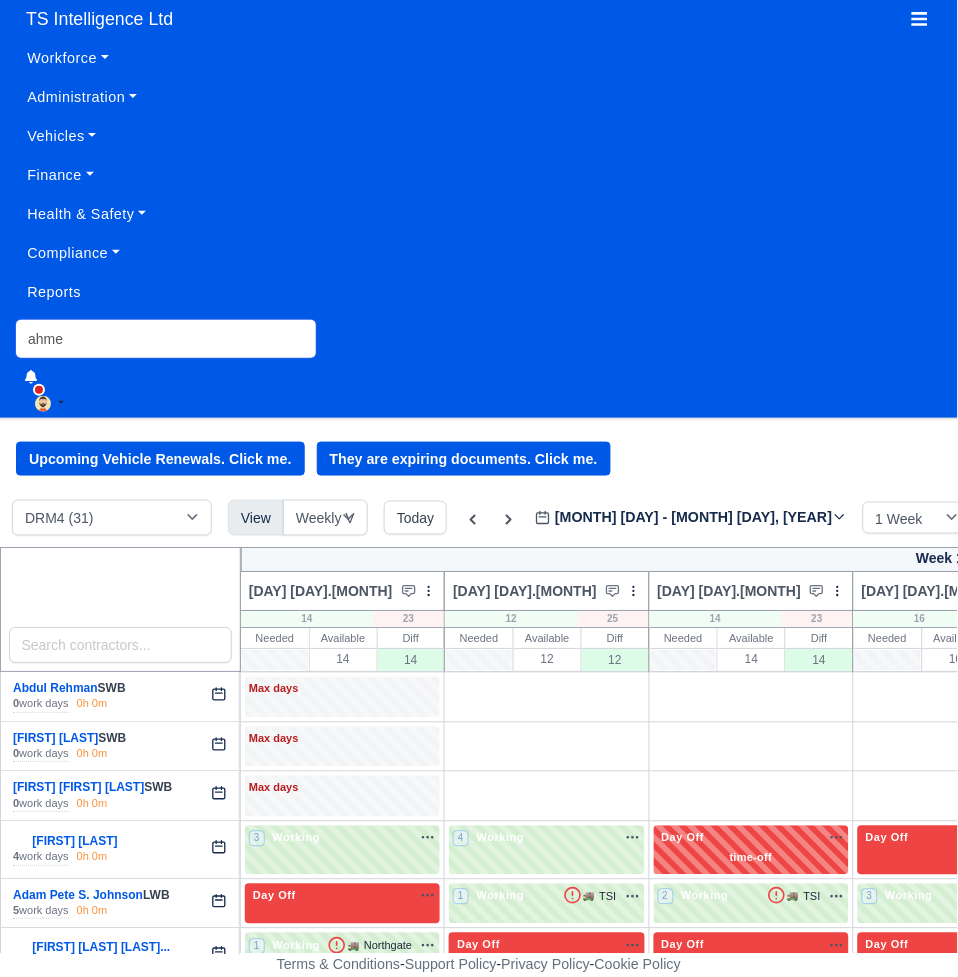 type on "ahmed" 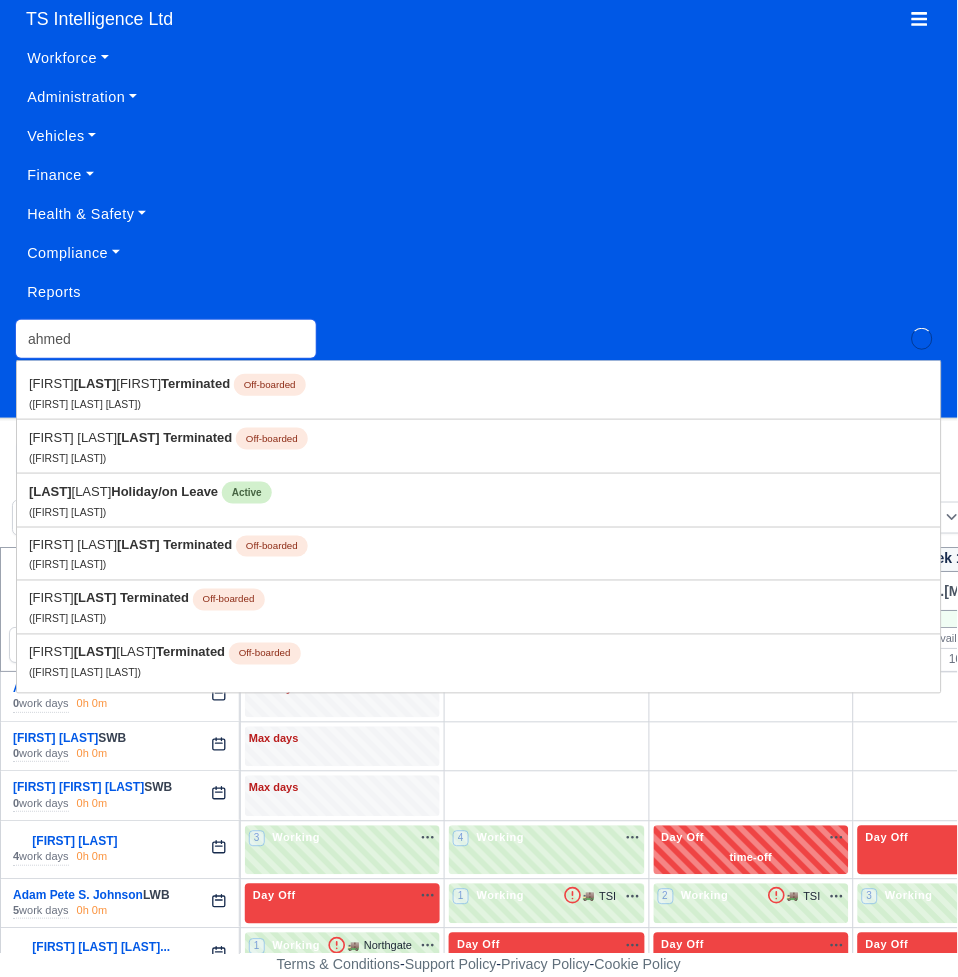 type on "ahmed Rezaei" 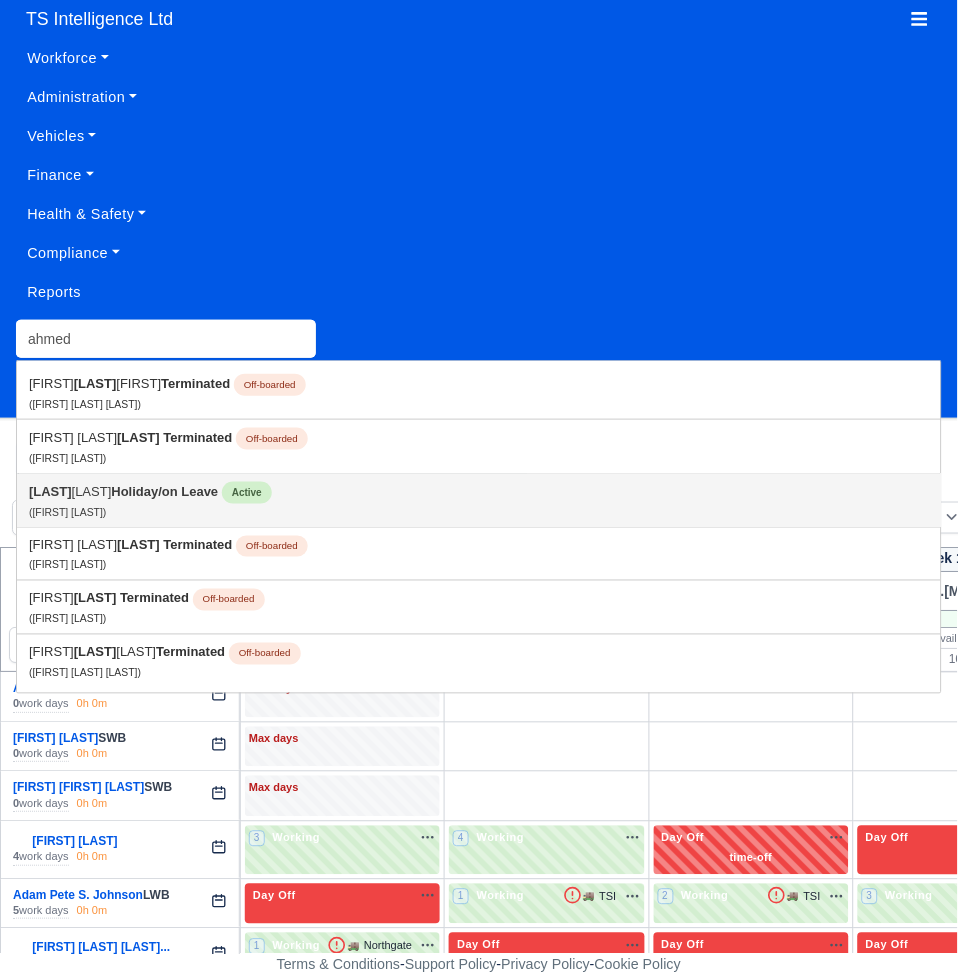 click on "Holiday/on Leave" at bounding box center [164, 491] 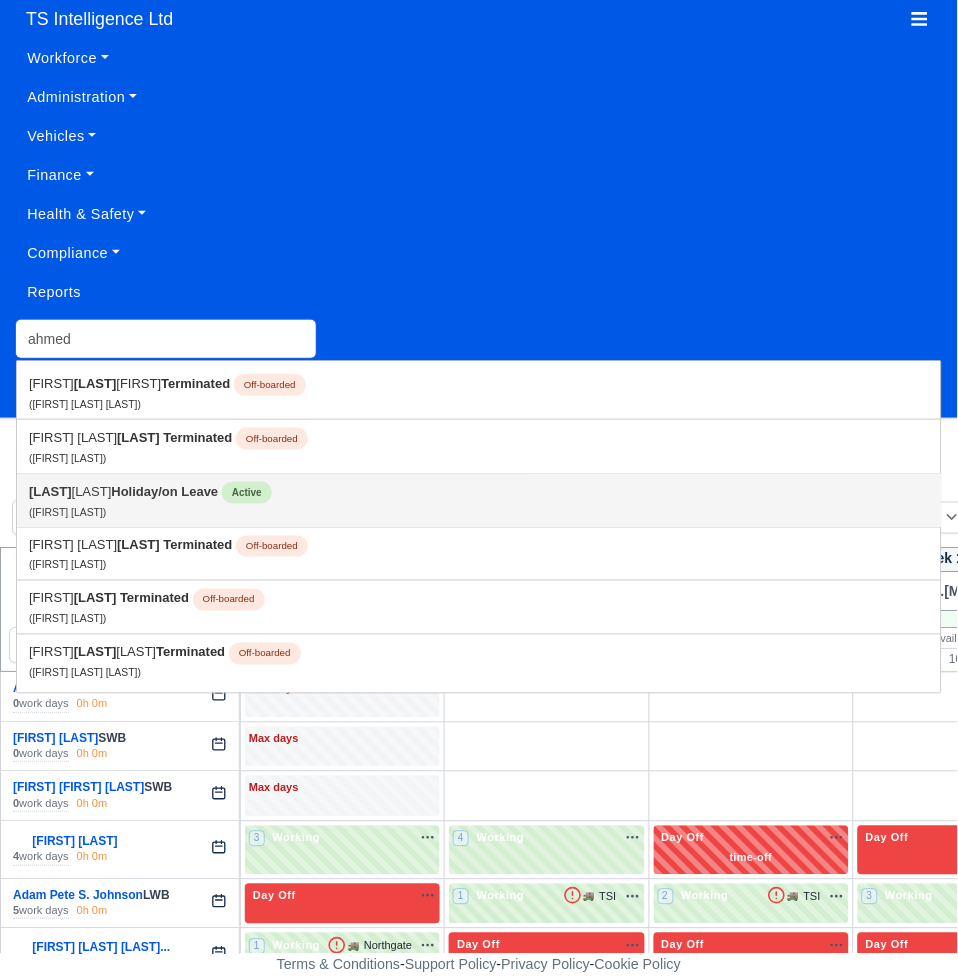 type on "Ahmed Rezaei" 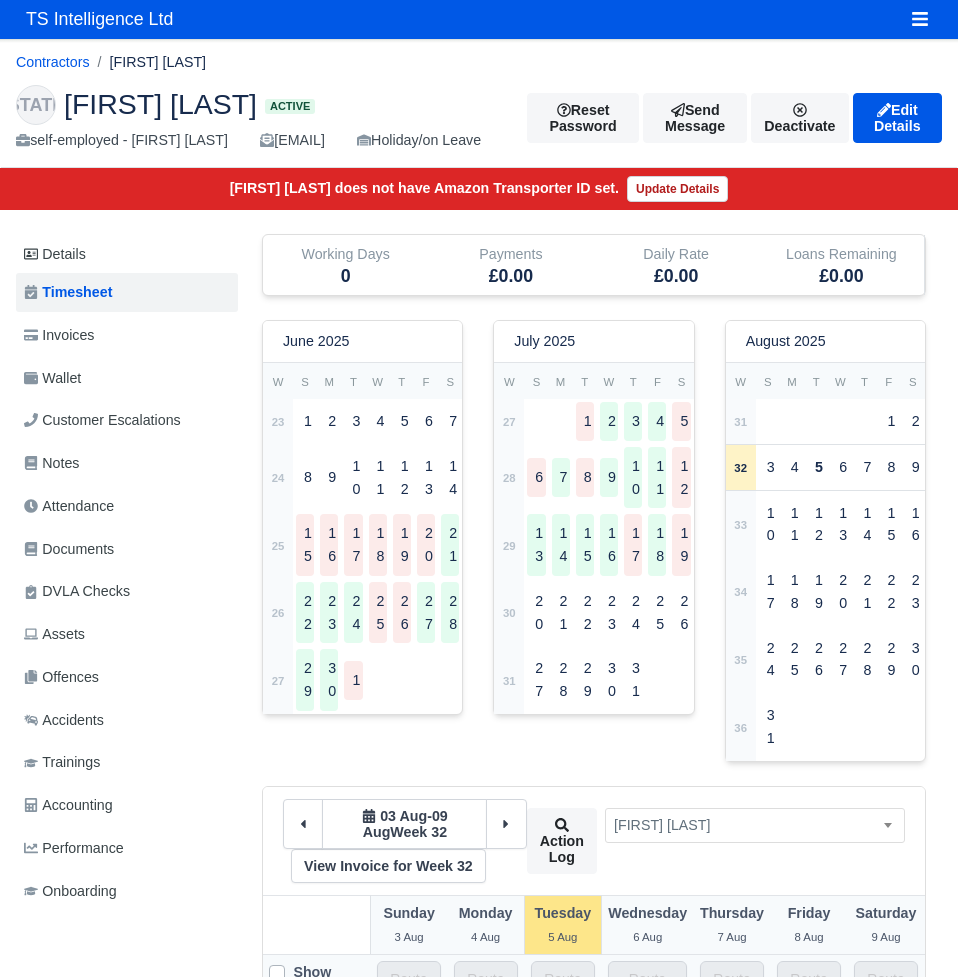 scroll, scrollTop: 0, scrollLeft: 0, axis: both 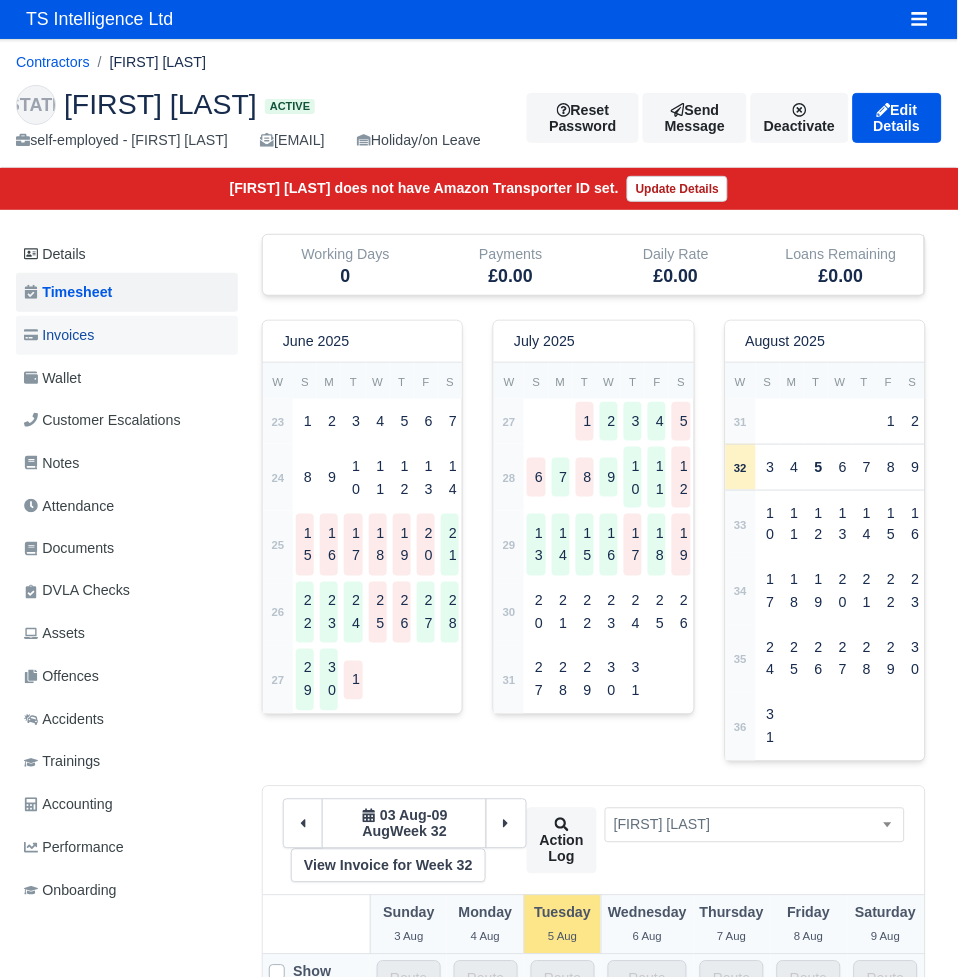 click on "Invoices" at bounding box center [127, 335] 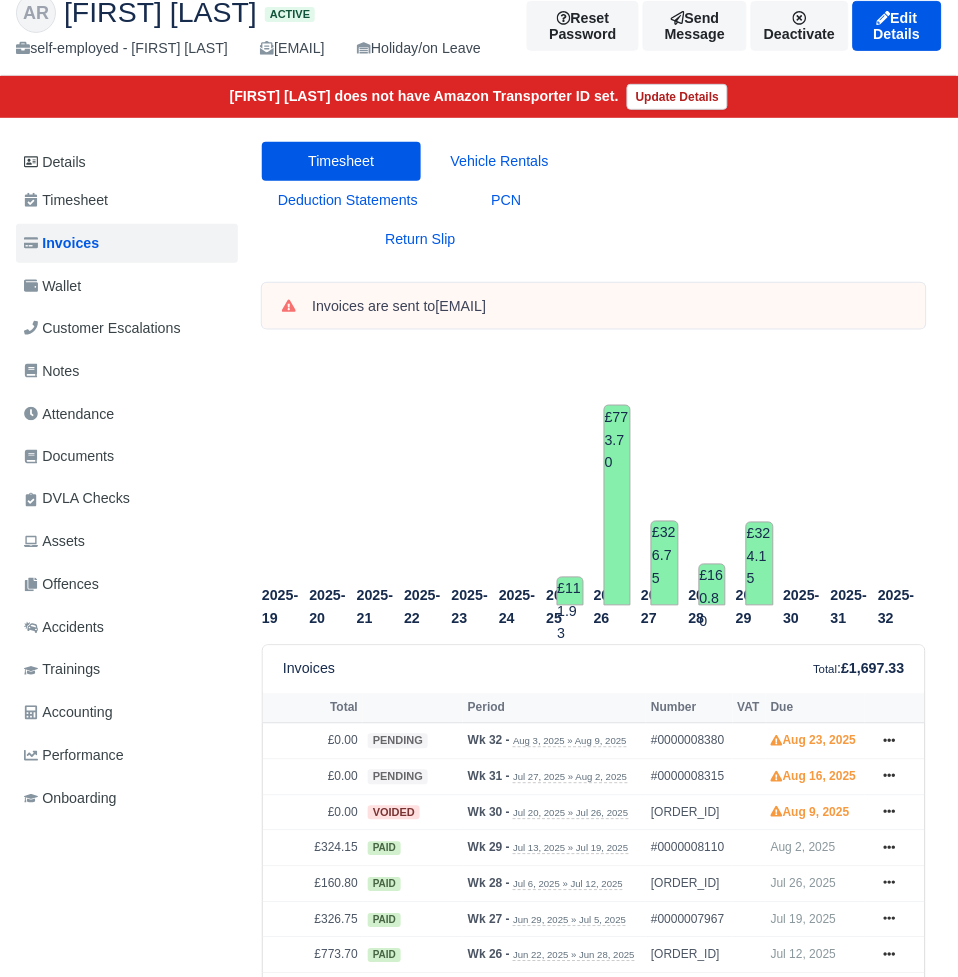 scroll, scrollTop: 0, scrollLeft: 0, axis: both 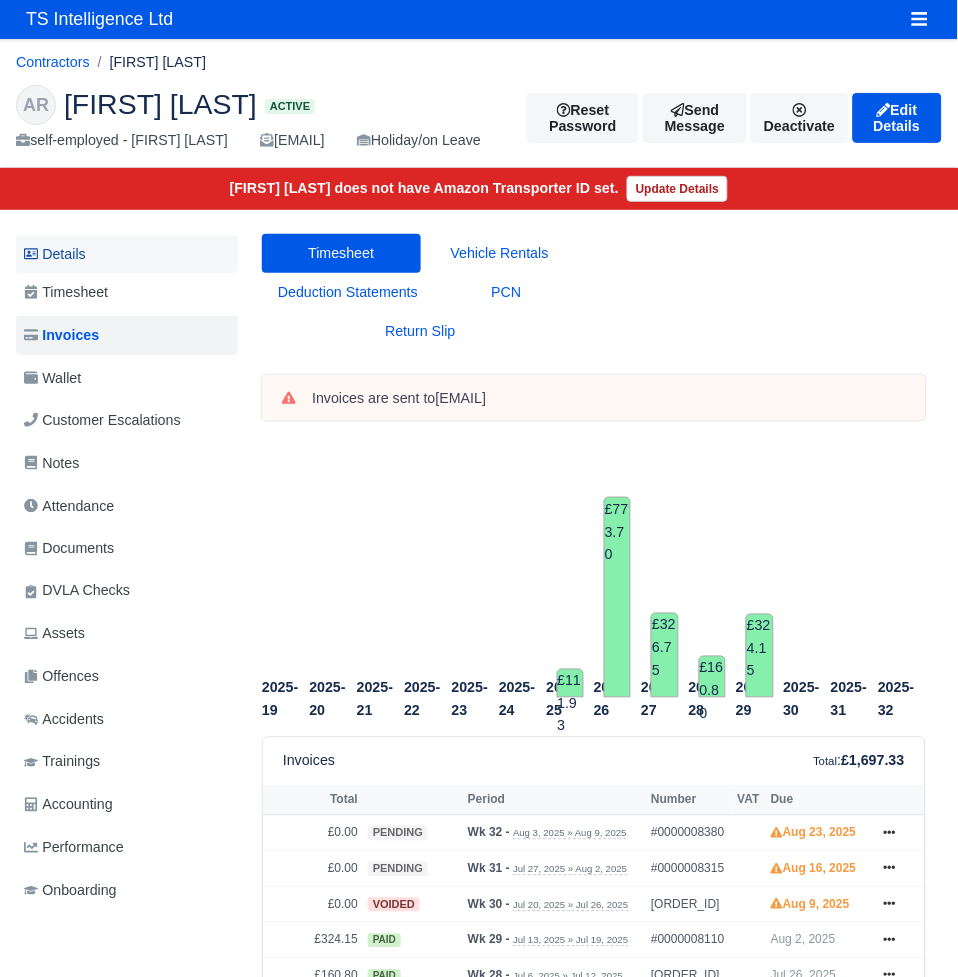 click on "Details" at bounding box center [127, 254] 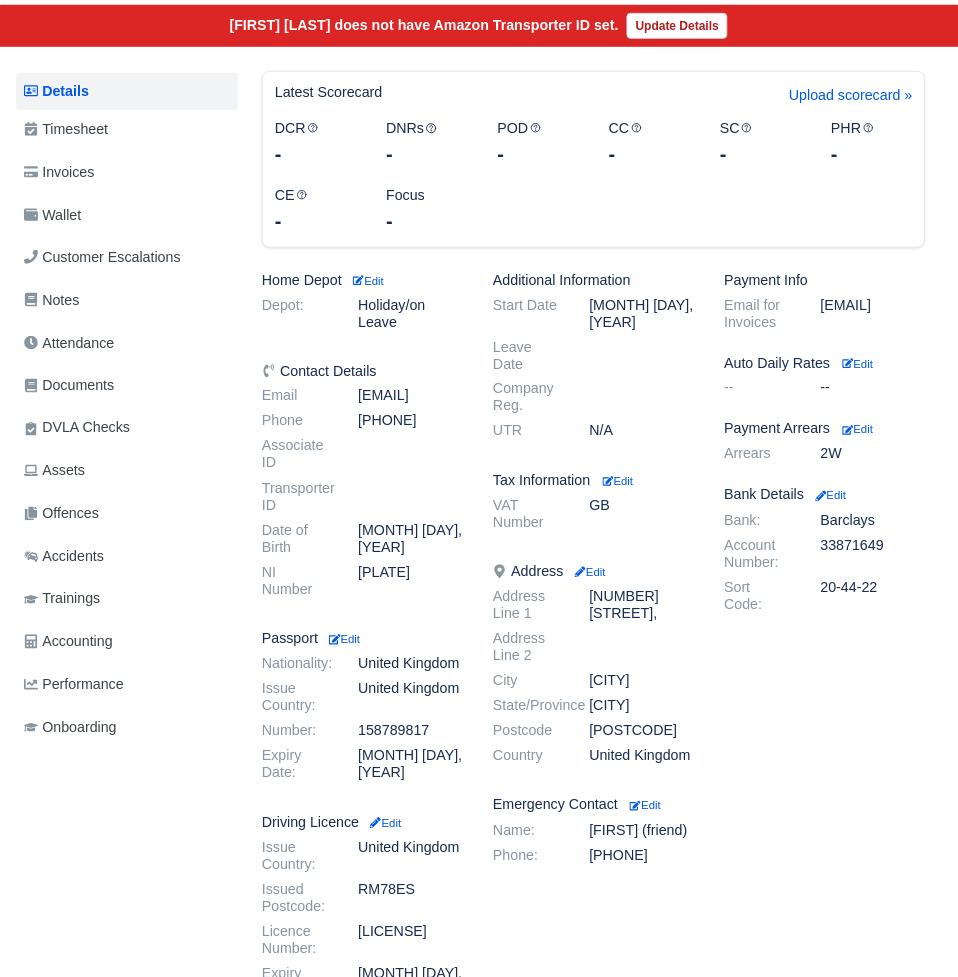 scroll, scrollTop: 0, scrollLeft: 0, axis: both 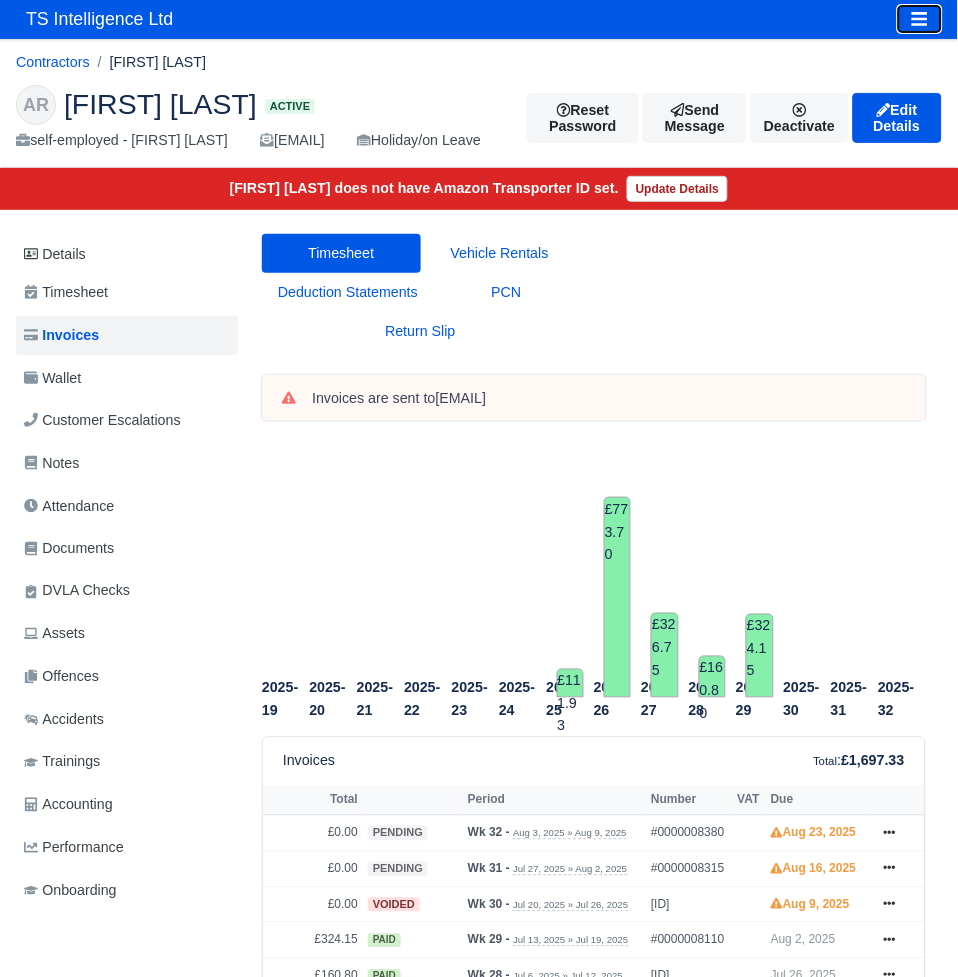 click at bounding box center (920, 19) 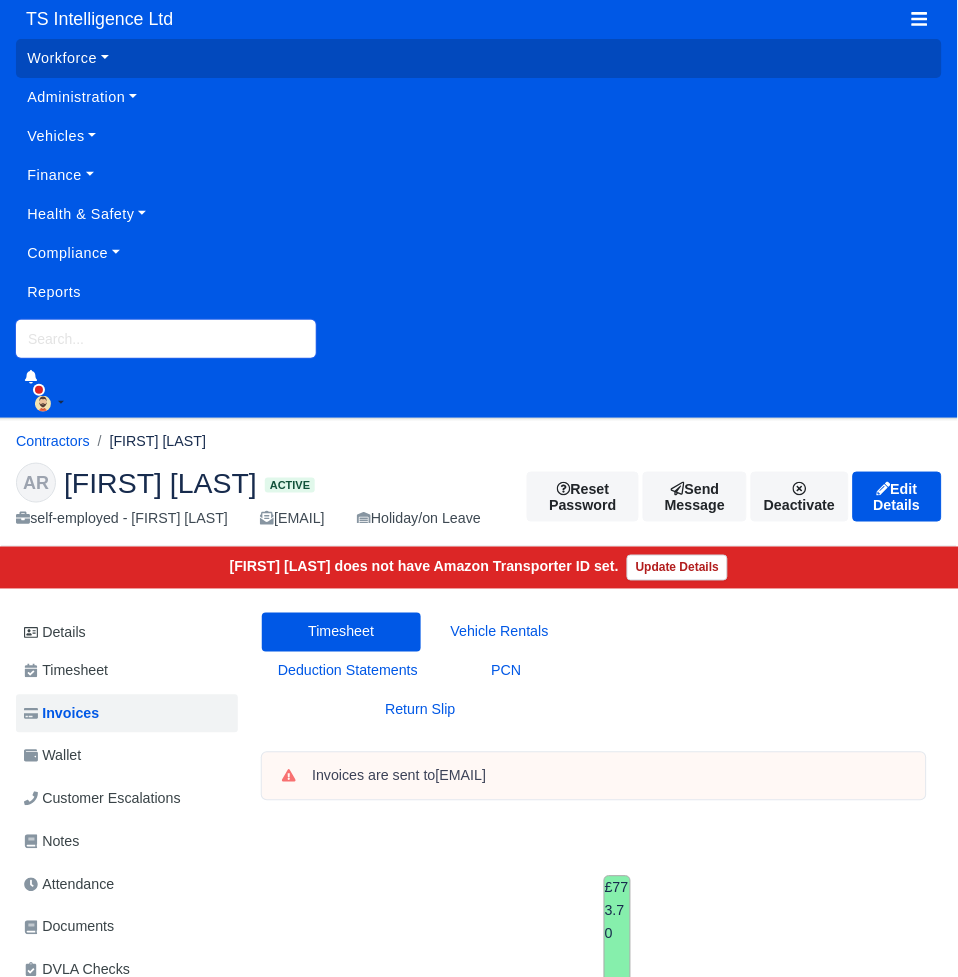 click at bounding box center [166, 339] 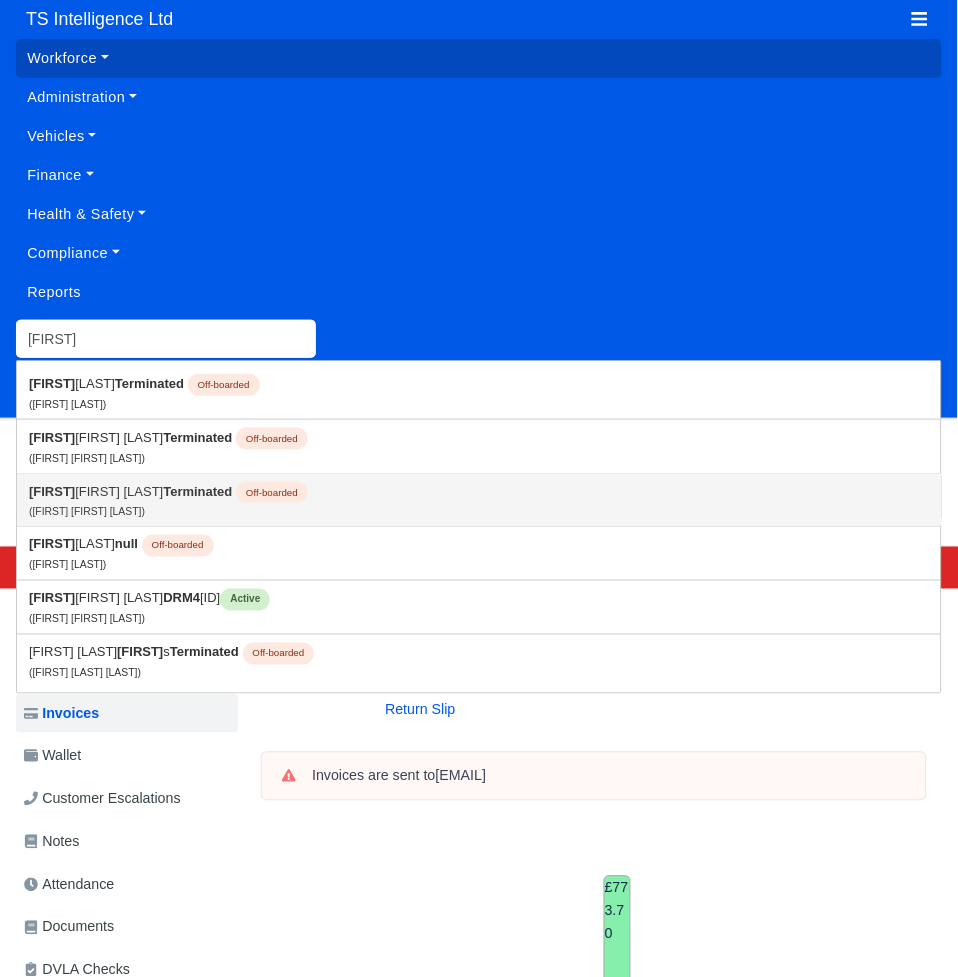 click on "Adam  Idris Ahmed  Terminated    Off-boarded
(Adam Idris Ahmed)" at bounding box center (479, 500) 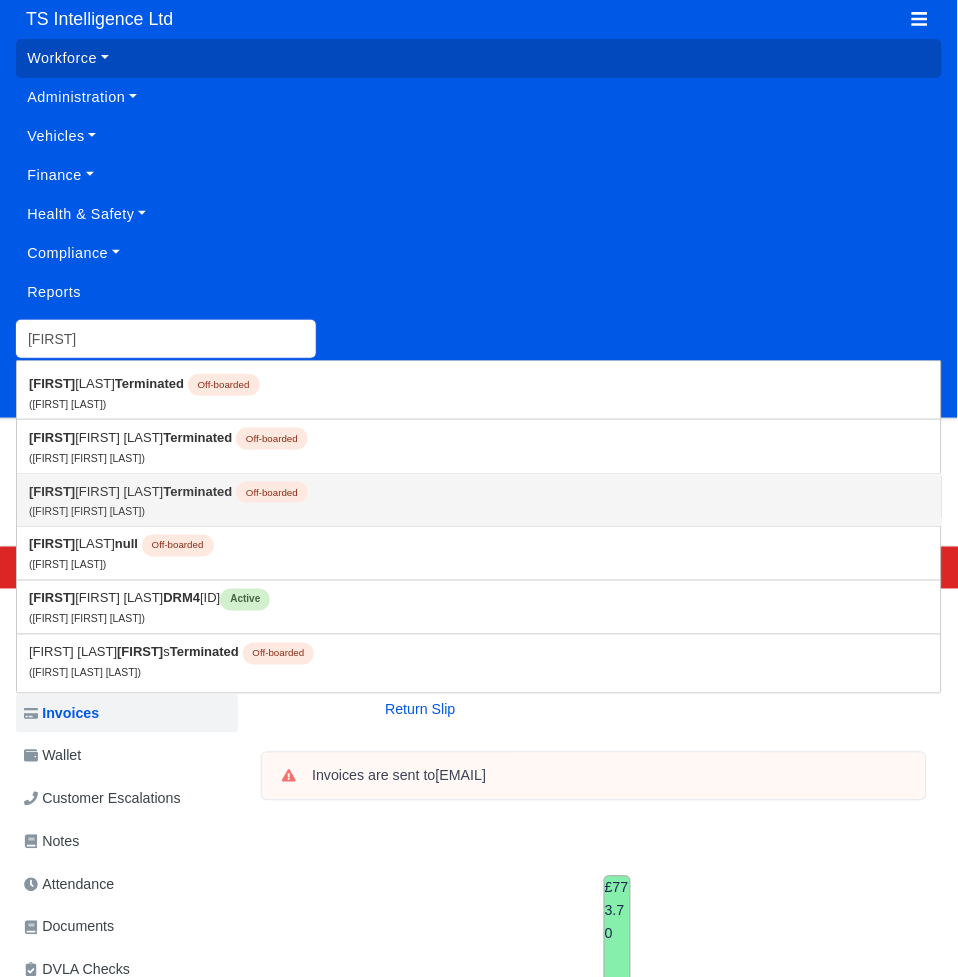 type on "[FIRST] [LAST]" 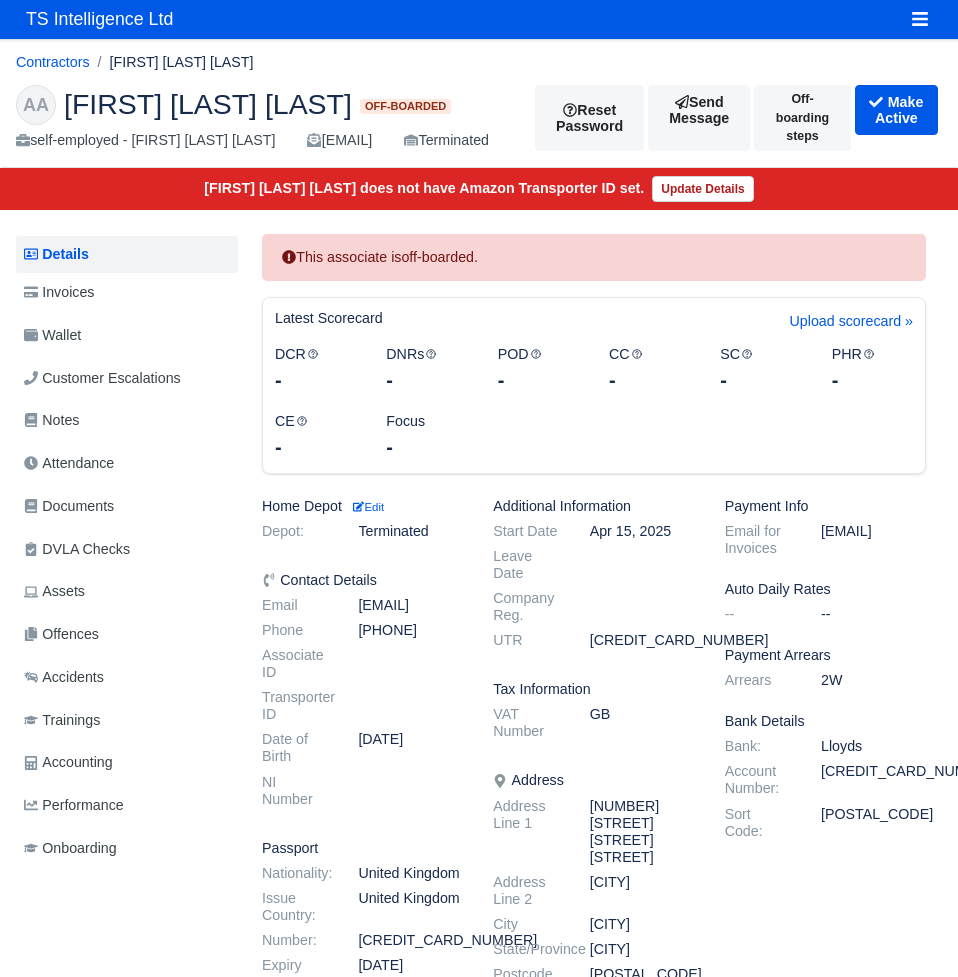 scroll, scrollTop: 0, scrollLeft: 0, axis: both 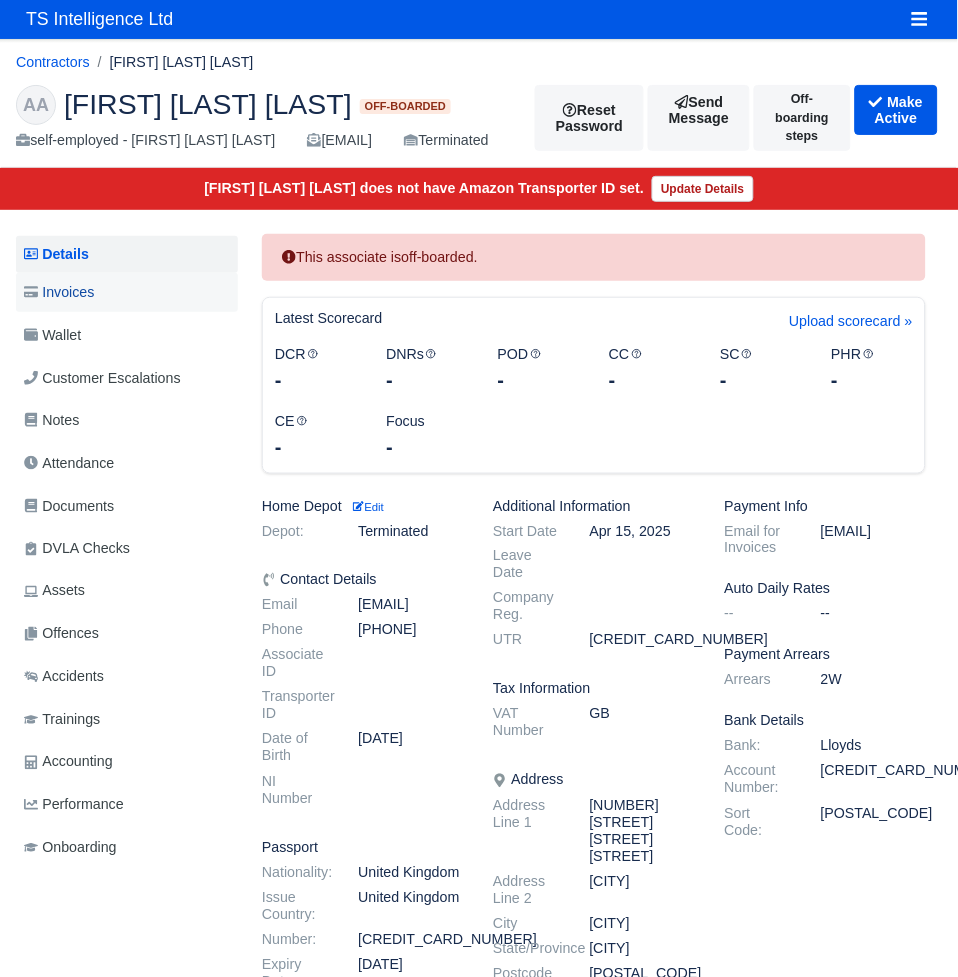 click on "Invoices" at bounding box center [127, 292] 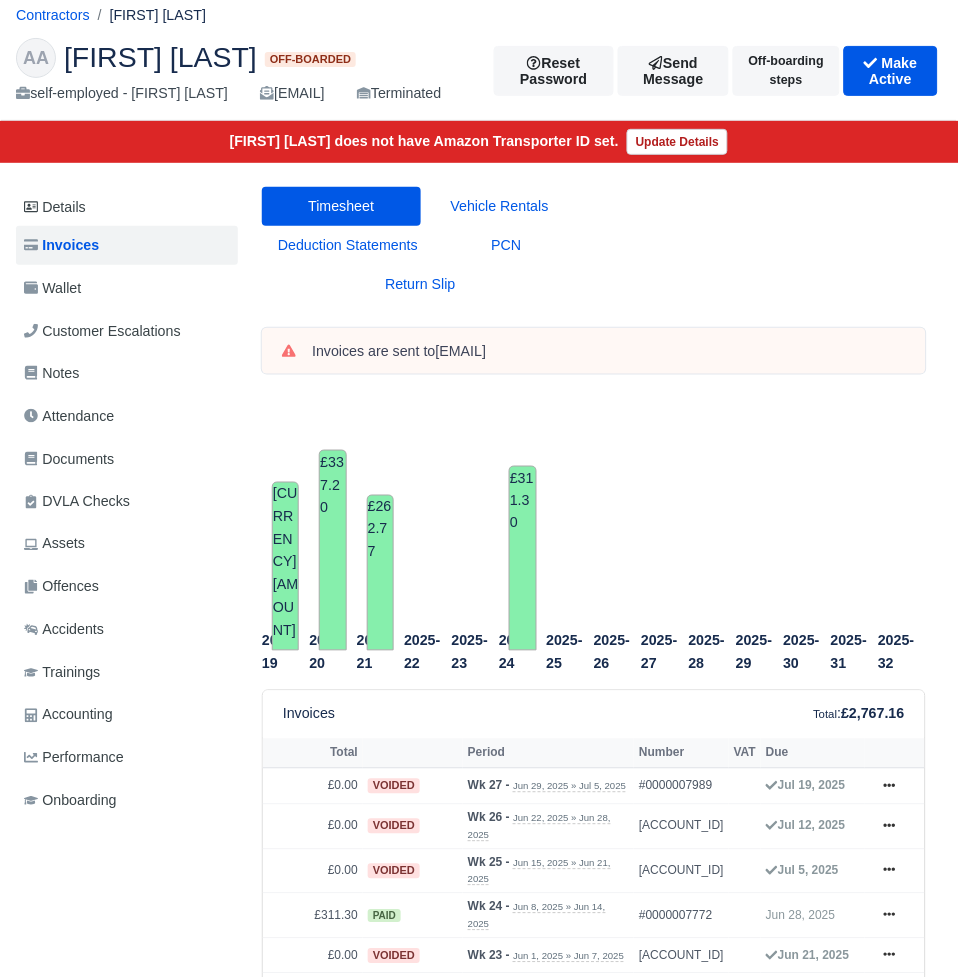 scroll, scrollTop: 0, scrollLeft: 0, axis: both 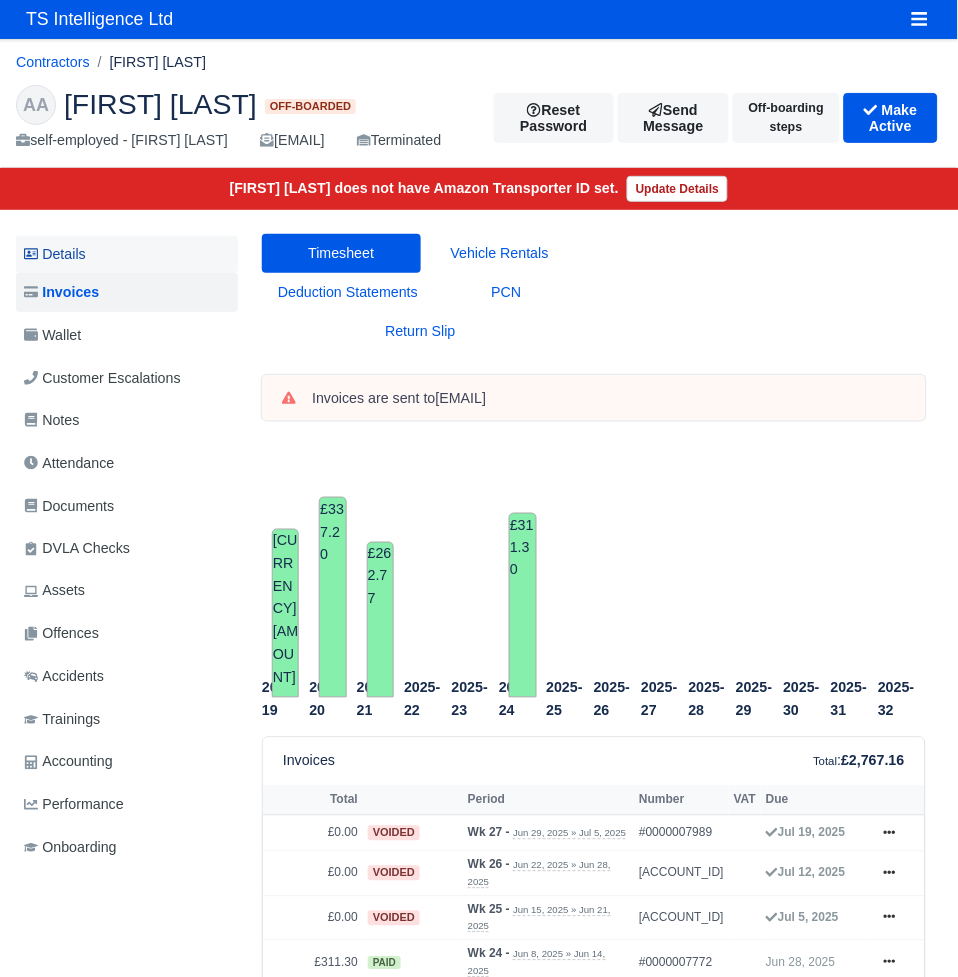 click on "Details" at bounding box center (127, 254) 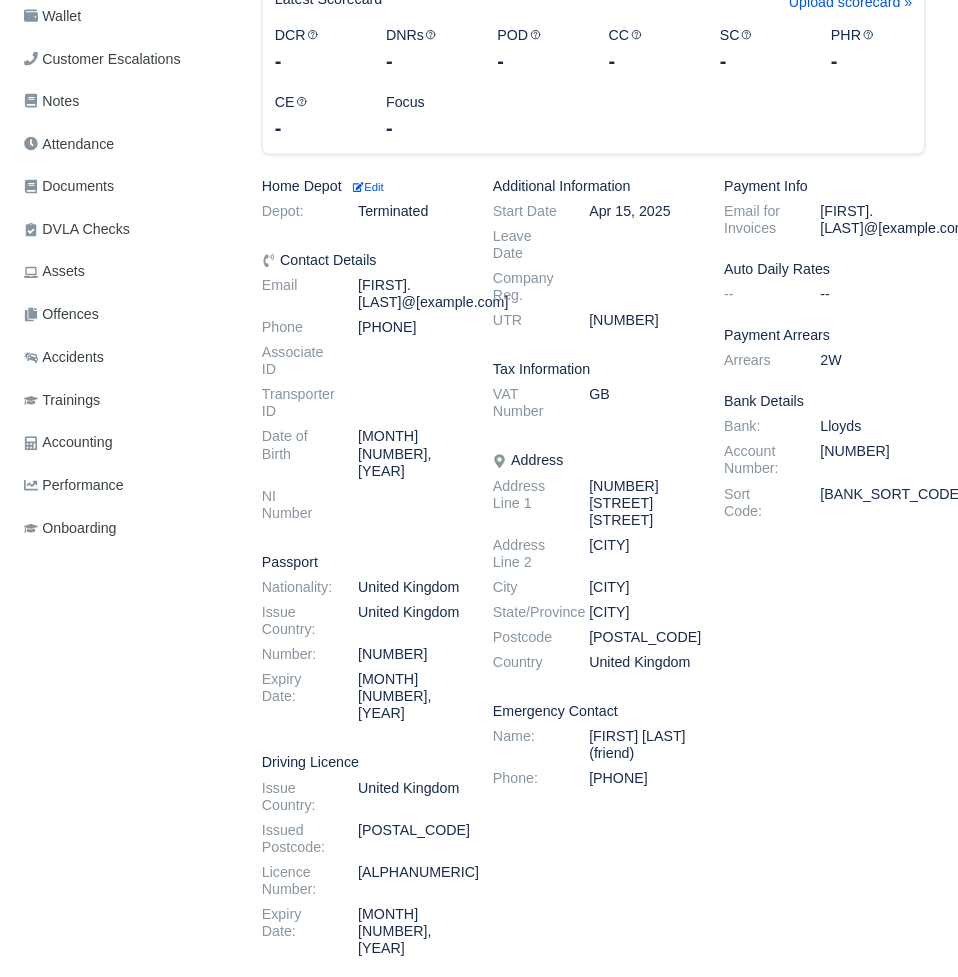 scroll, scrollTop: 0, scrollLeft: 0, axis: both 